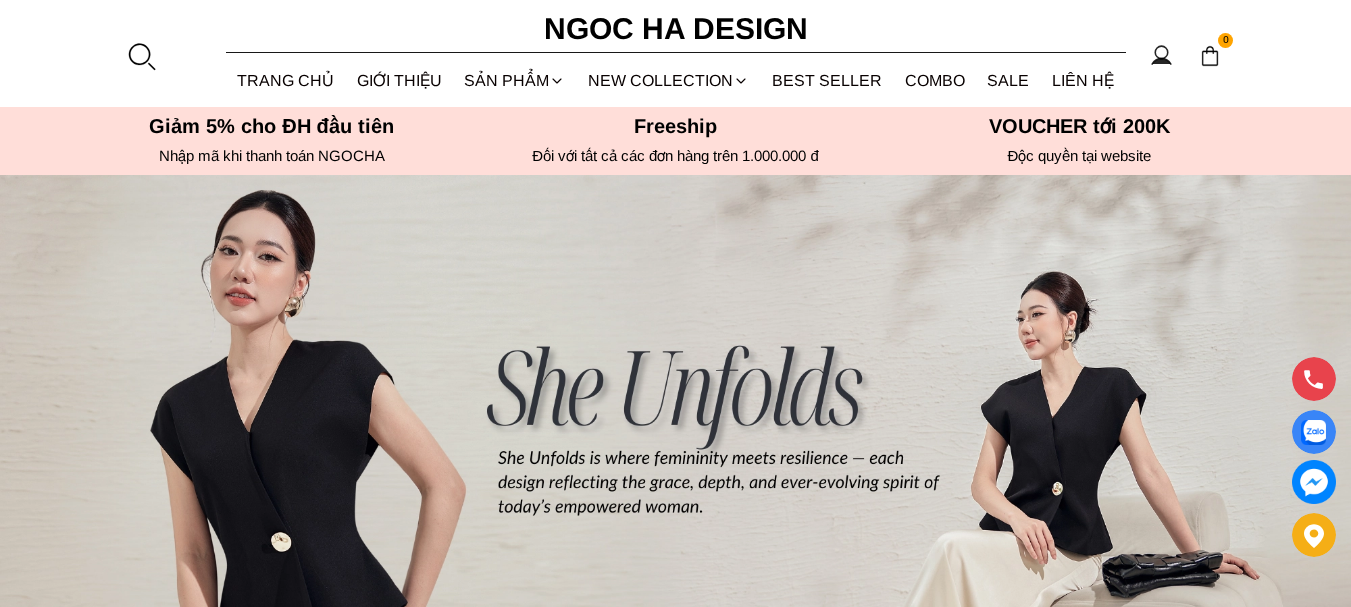 scroll, scrollTop: 800, scrollLeft: 0, axis: vertical 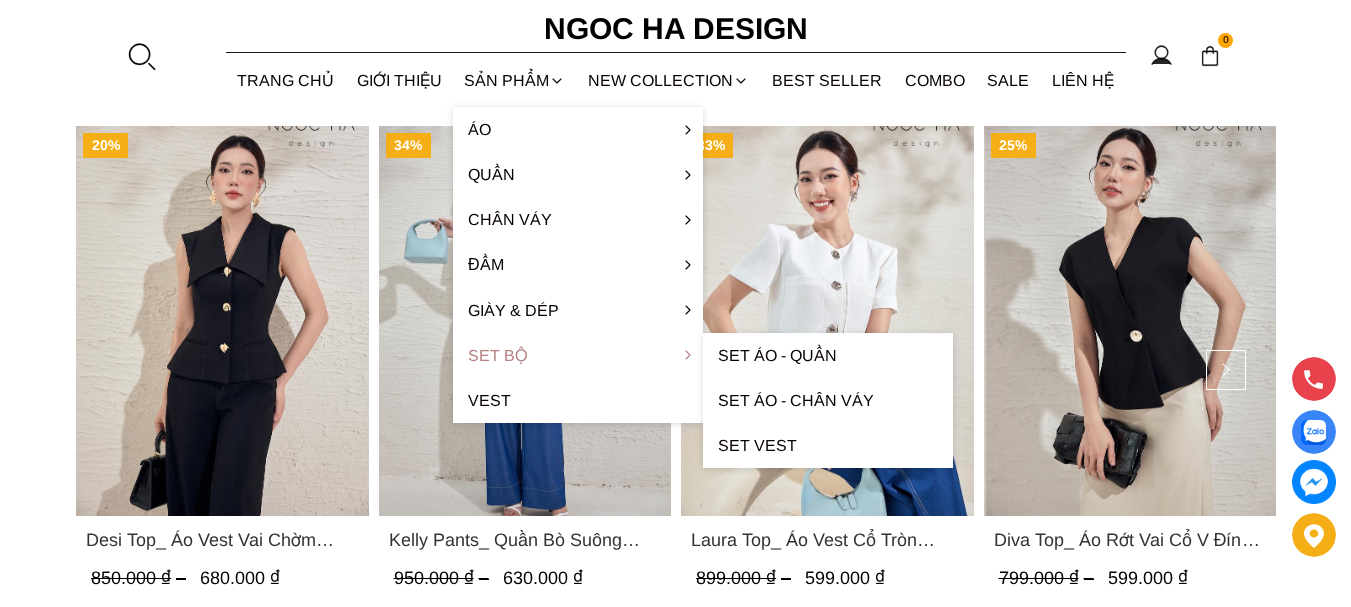 click on "Set Bộ" at bounding box center [578, 355] 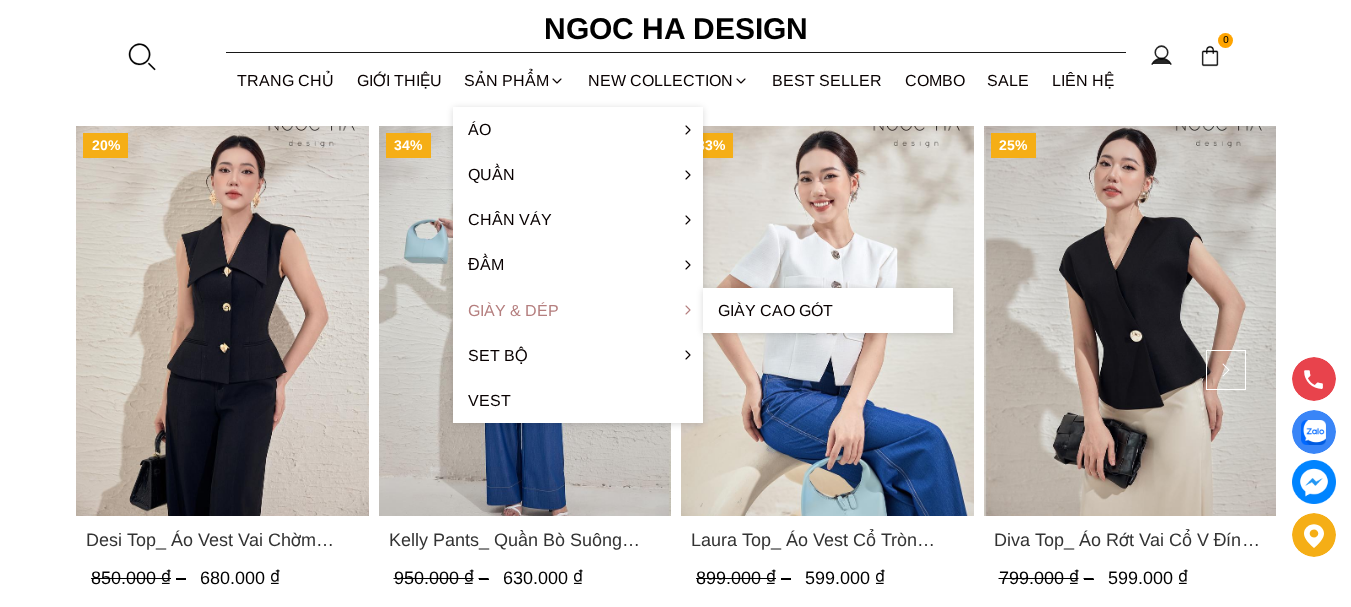 scroll, scrollTop: 884, scrollLeft: 0, axis: vertical 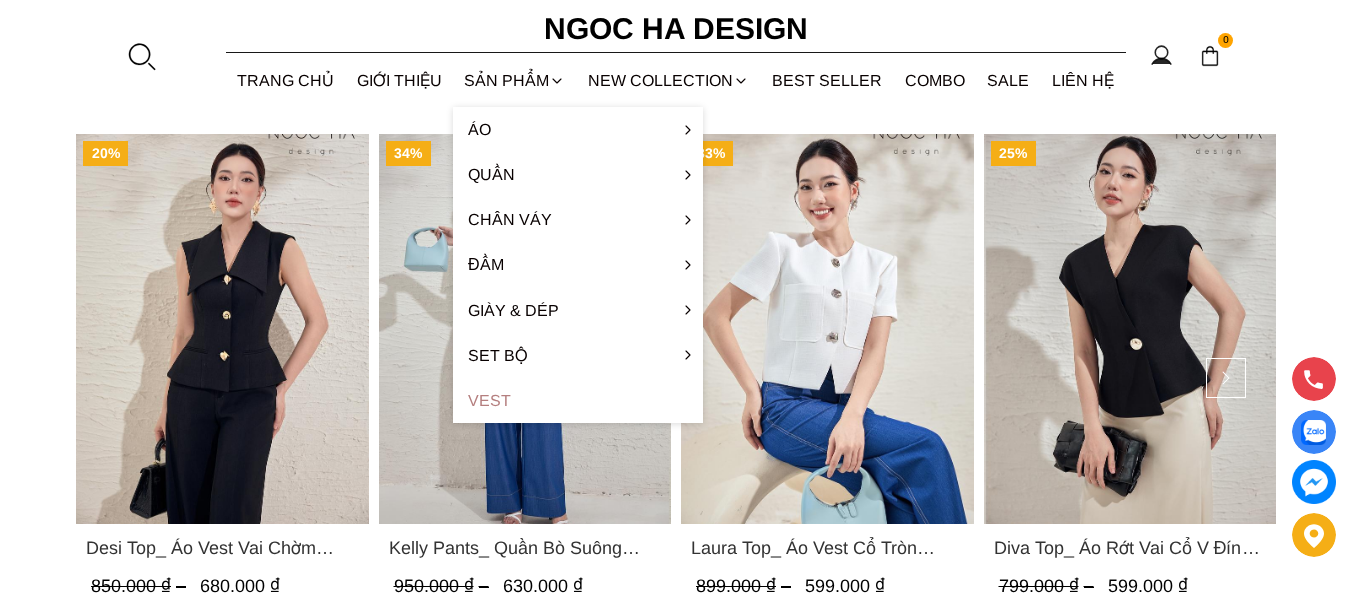 click on "Vest" at bounding box center (578, 400) 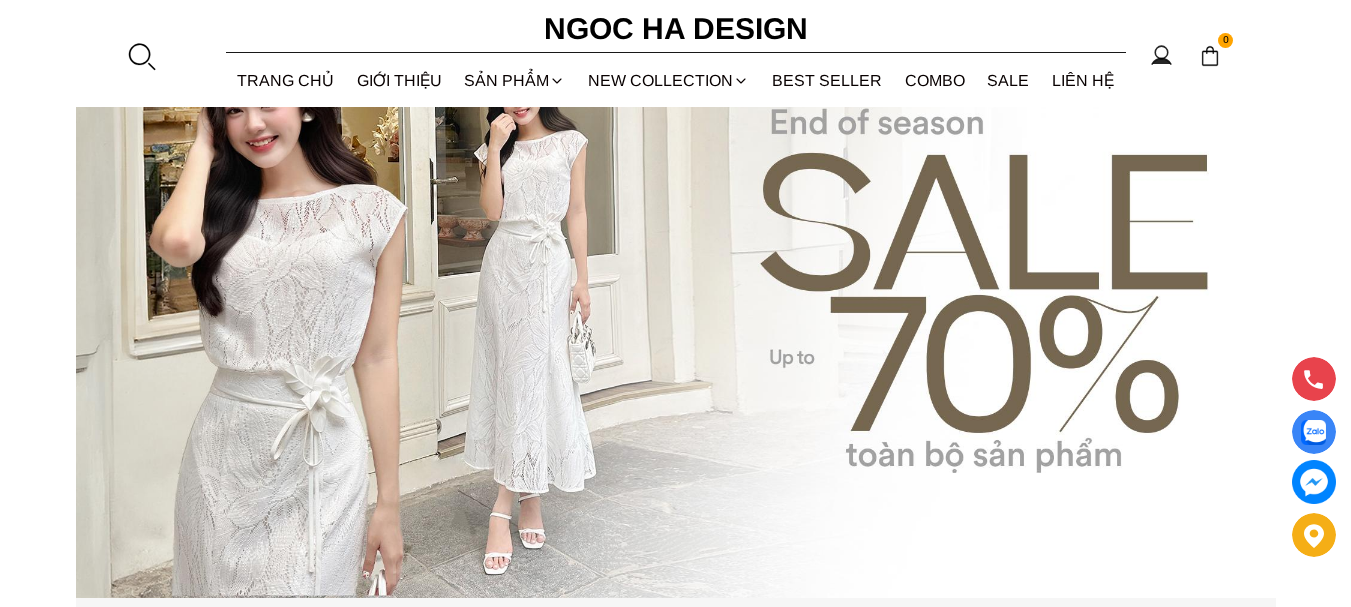 scroll, scrollTop: 0, scrollLeft: 0, axis: both 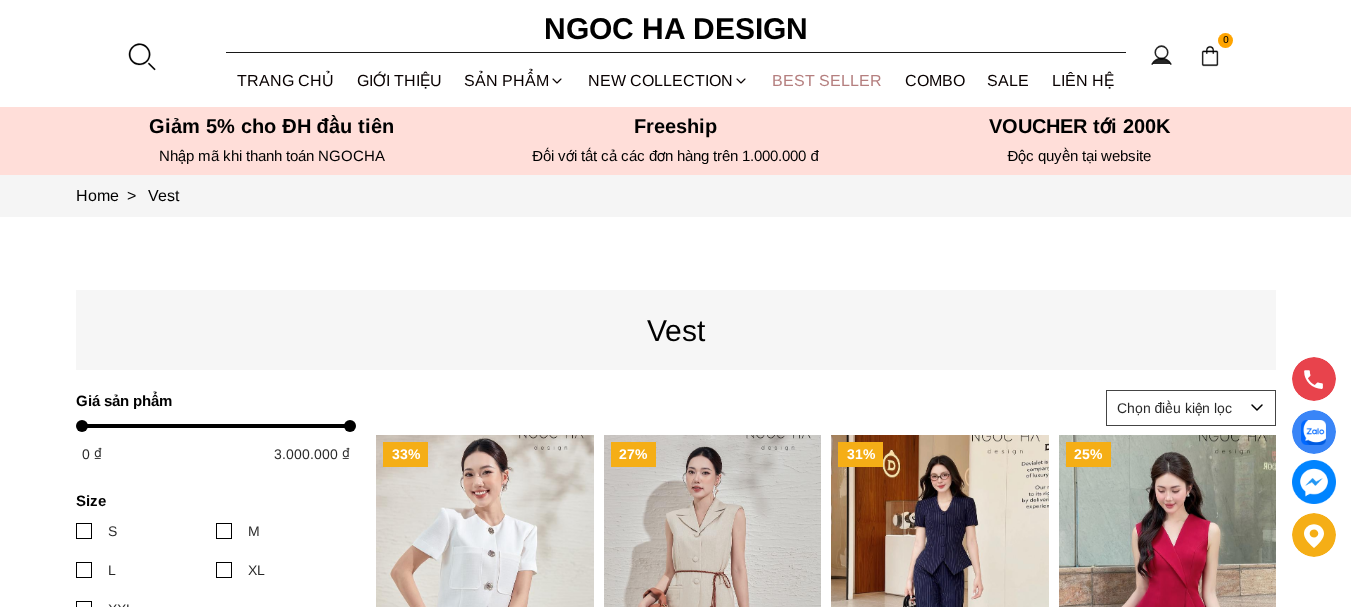 click on "BEST SELLER" at bounding box center (827, 80) 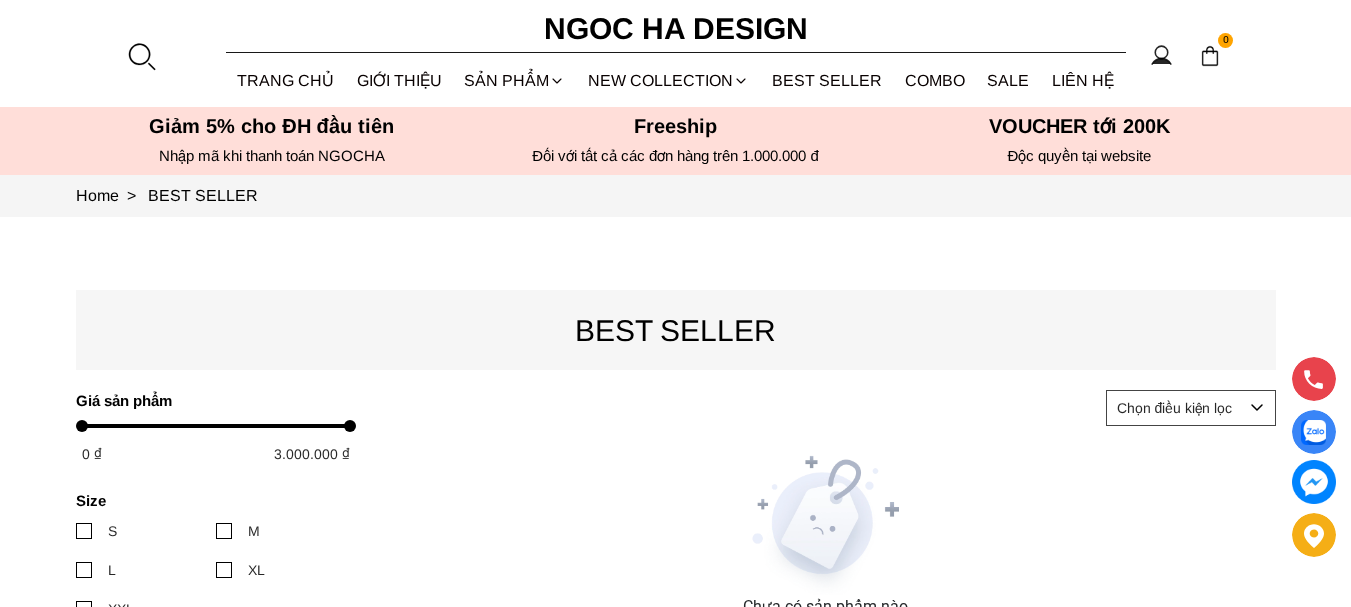 scroll, scrollTop: 0, scrollLeft: 0, axis: both 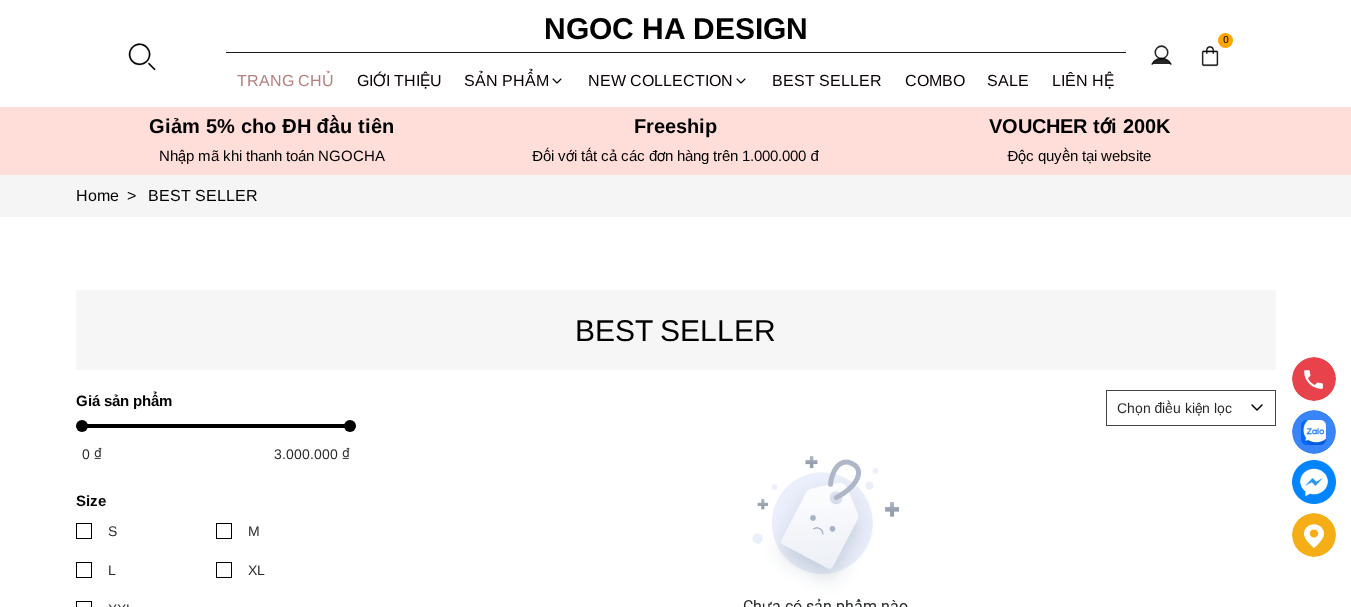 click on "TRANG CHỦ" at bounding box center (286, 80) 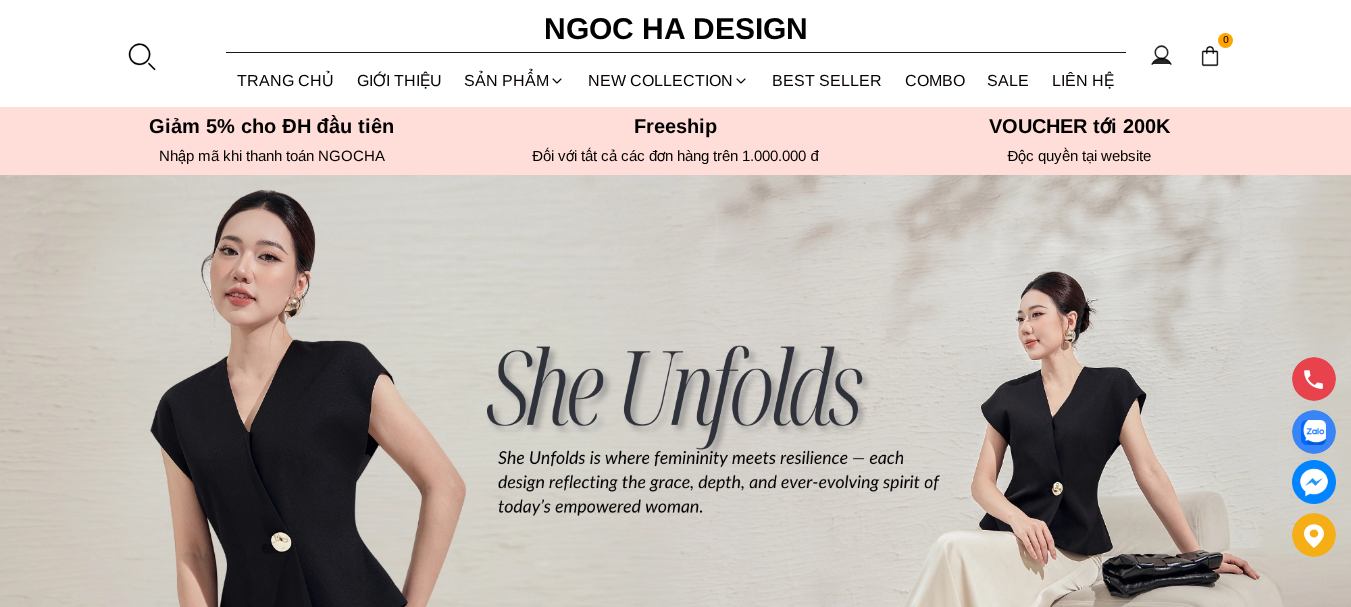 scroll, scrollTop: 0, scrollLeft: 0, axis: both 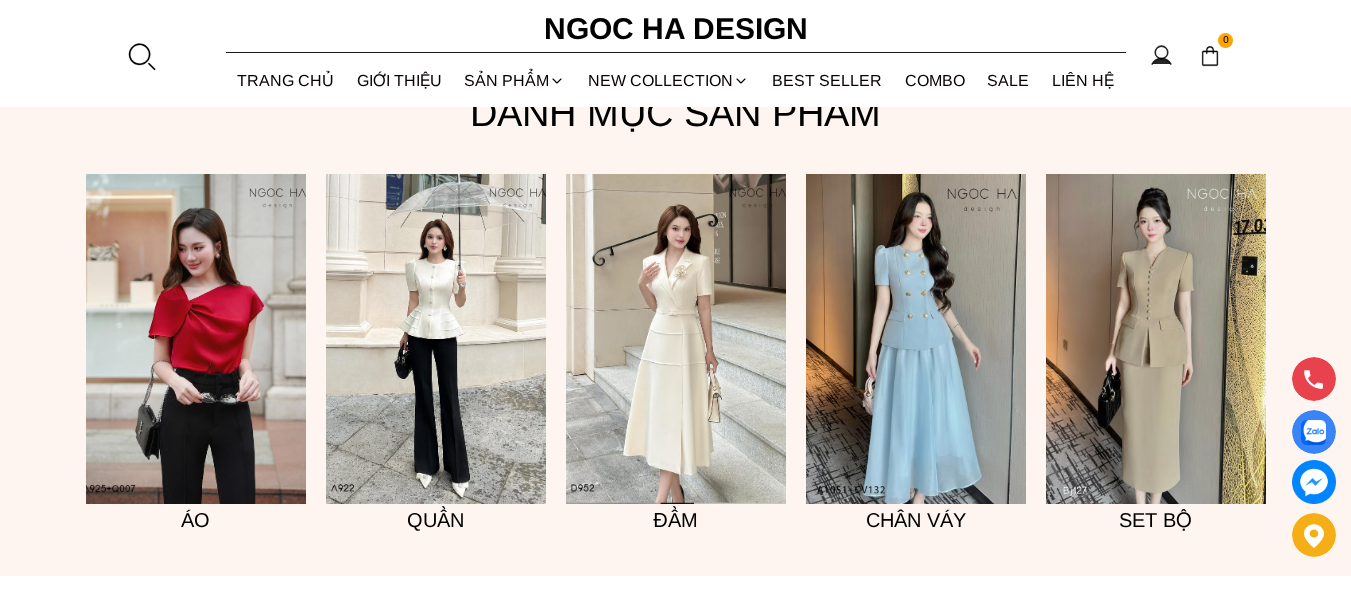 click at bounding box center [196, 339] 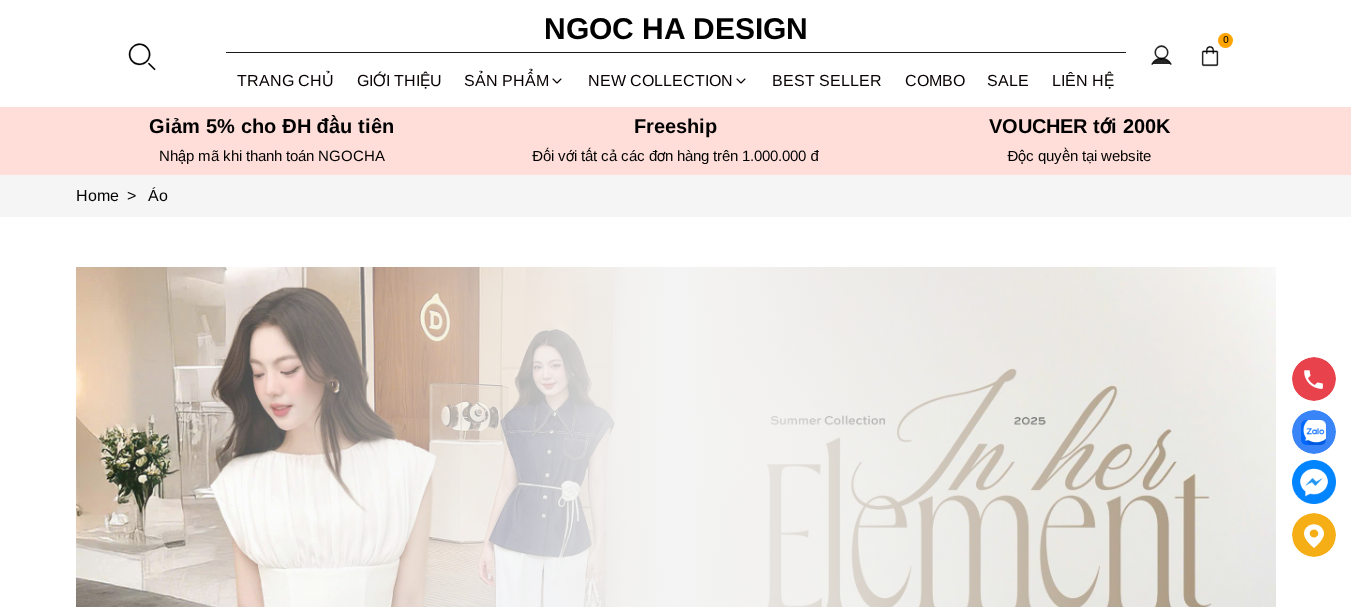 scroll, scrollTop: 0, scrollLeft: 0, axis: both 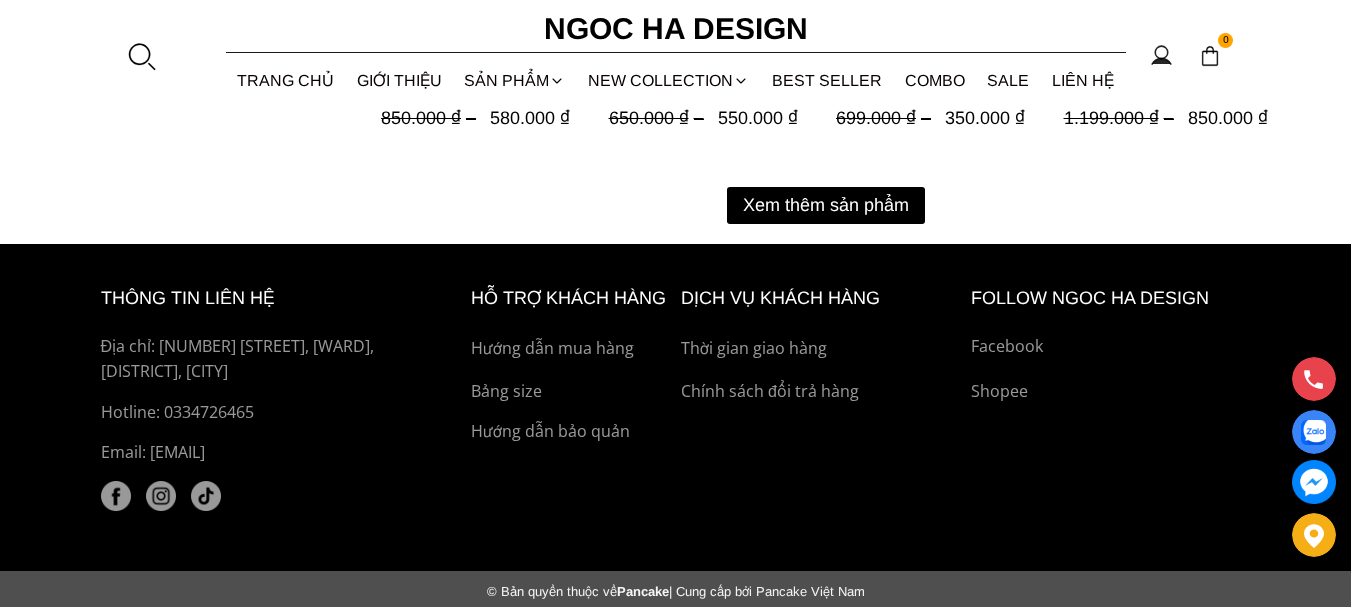 click on "Xem thêm sản phẩm" at bounding box center [826, 205] 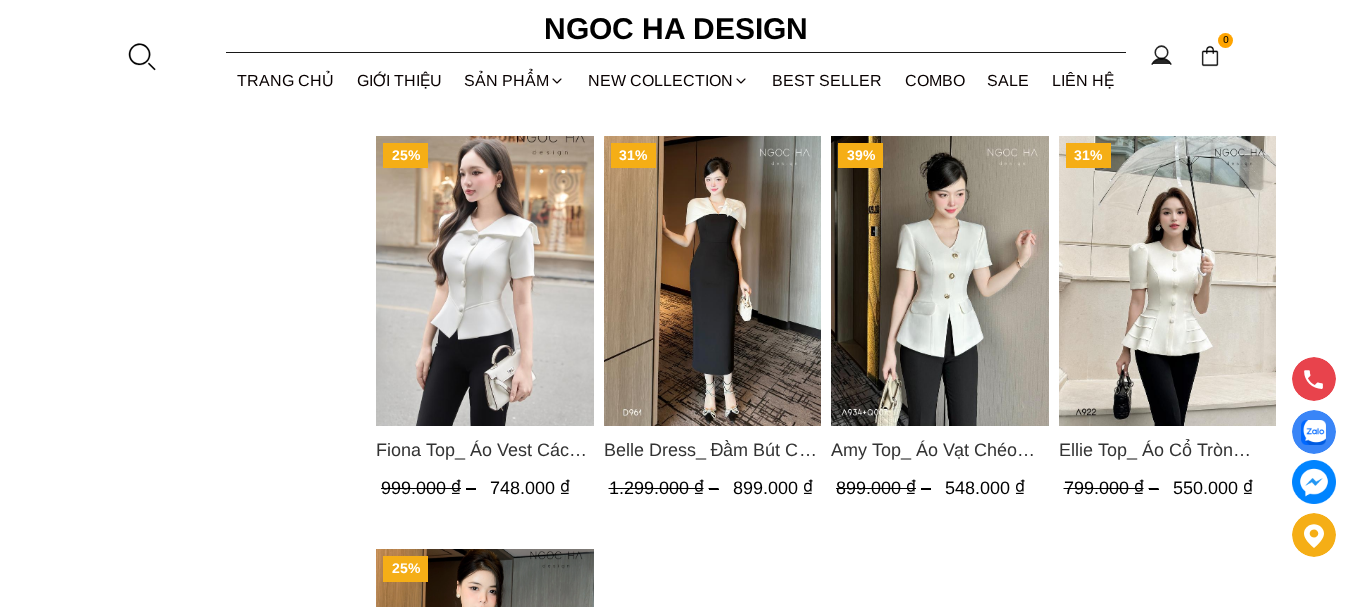 scroll, scrollTop: 3800, scrollLeft: 0, axis: vertical 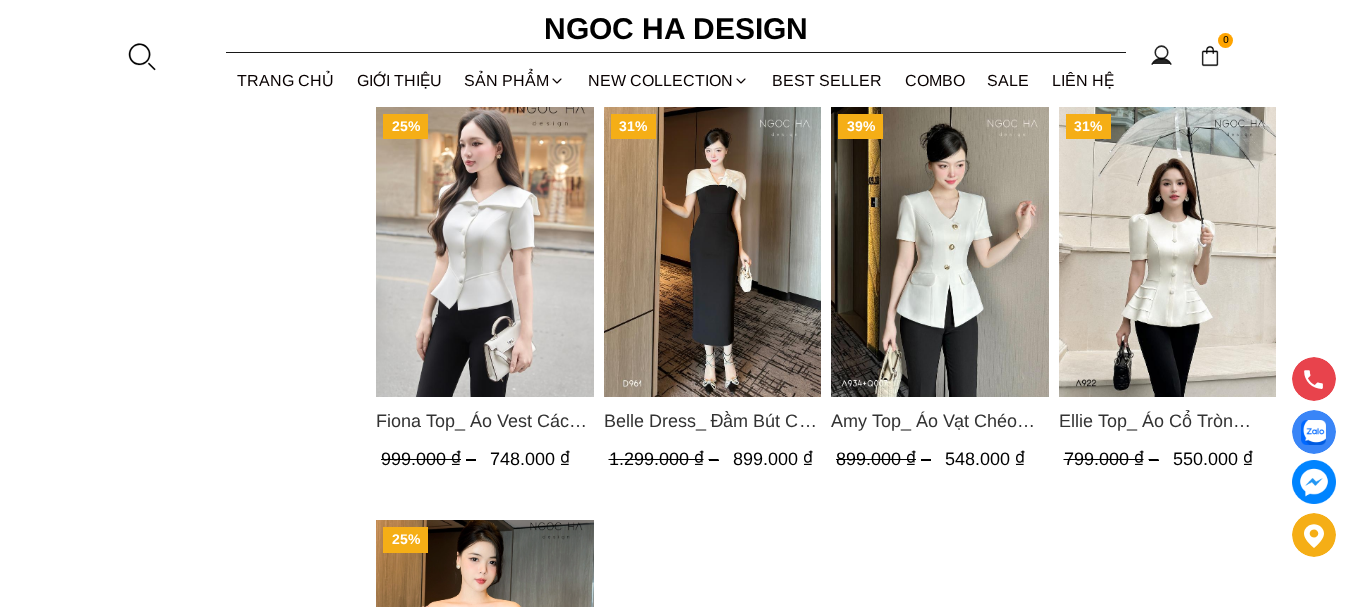click at bounding box center [485, 252] 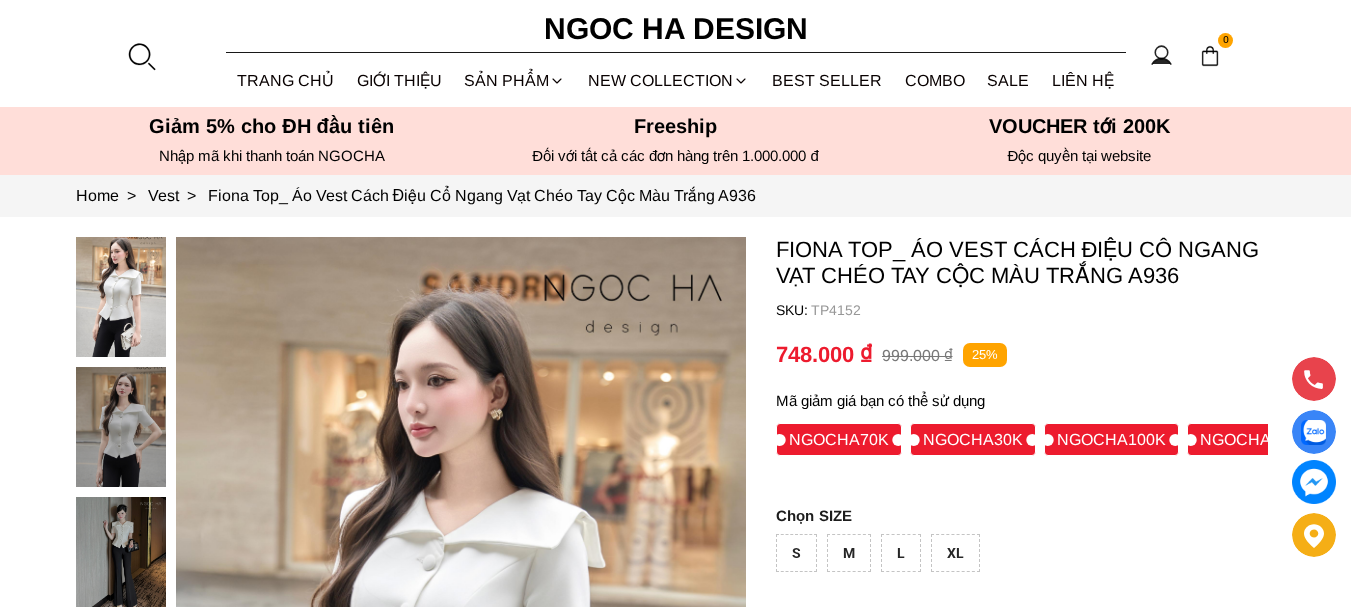 scroll, scrollTop: 0, scrollLeft: 0, axis: both 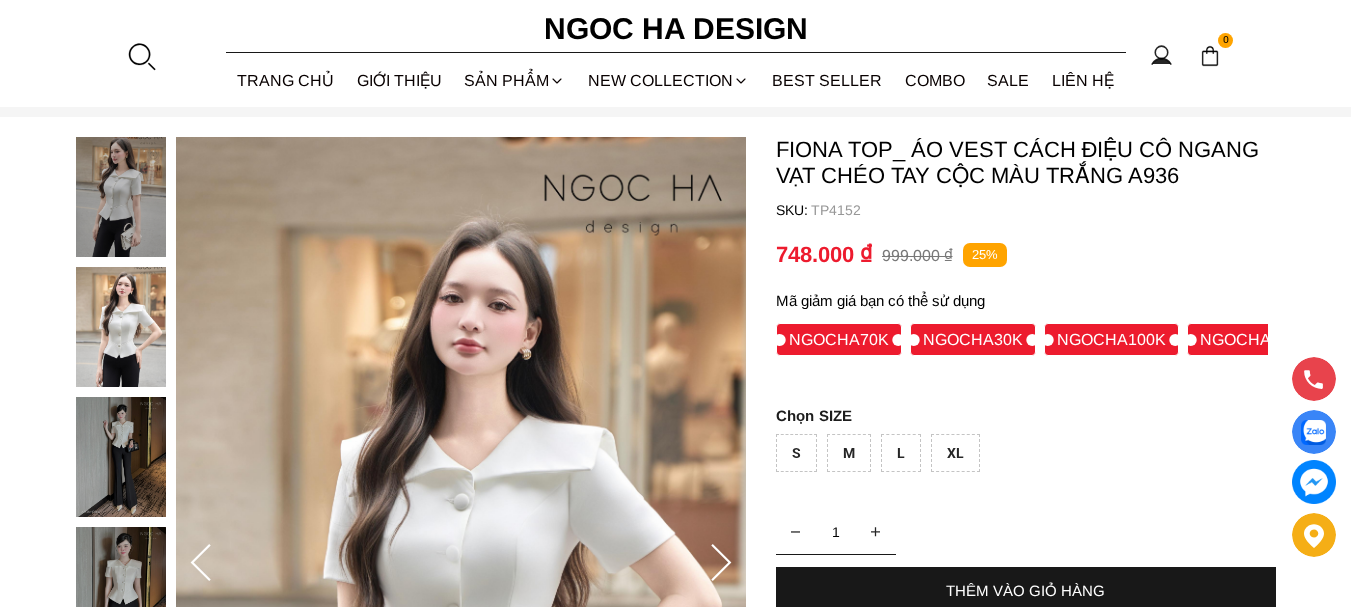 click at bounding box center (126, 787) 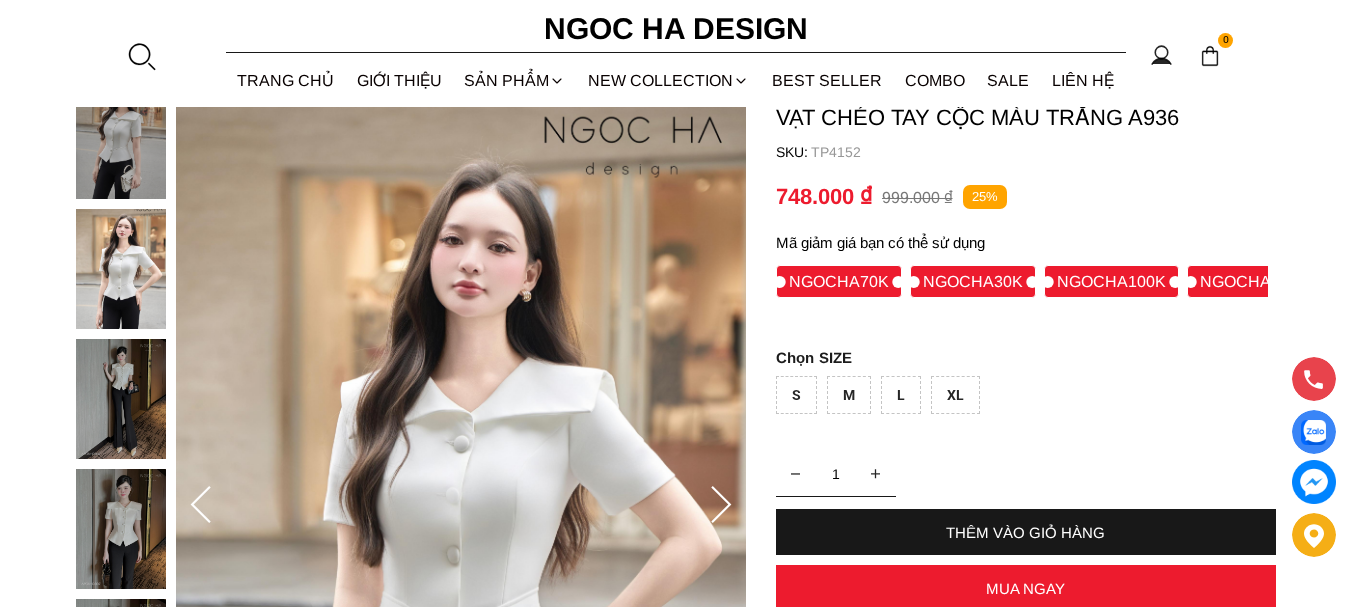 scroll, scrollTop: 300, scrollLeft: 0, axis: vertical 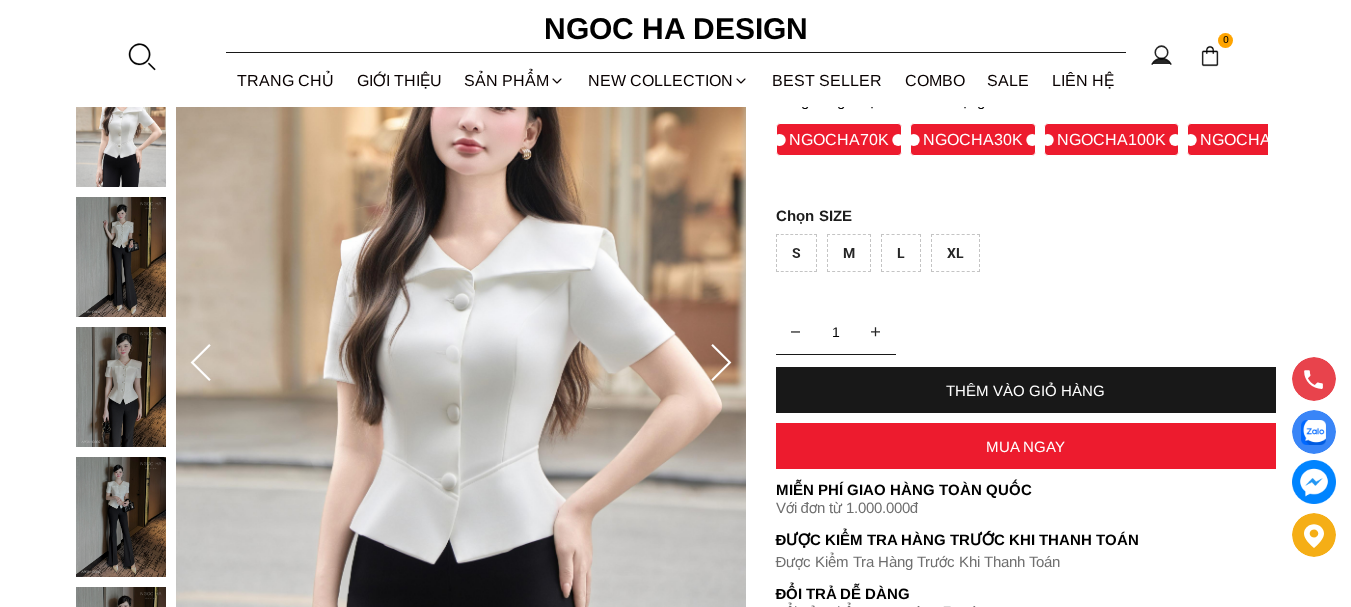 click at bounding box center (121, 387) 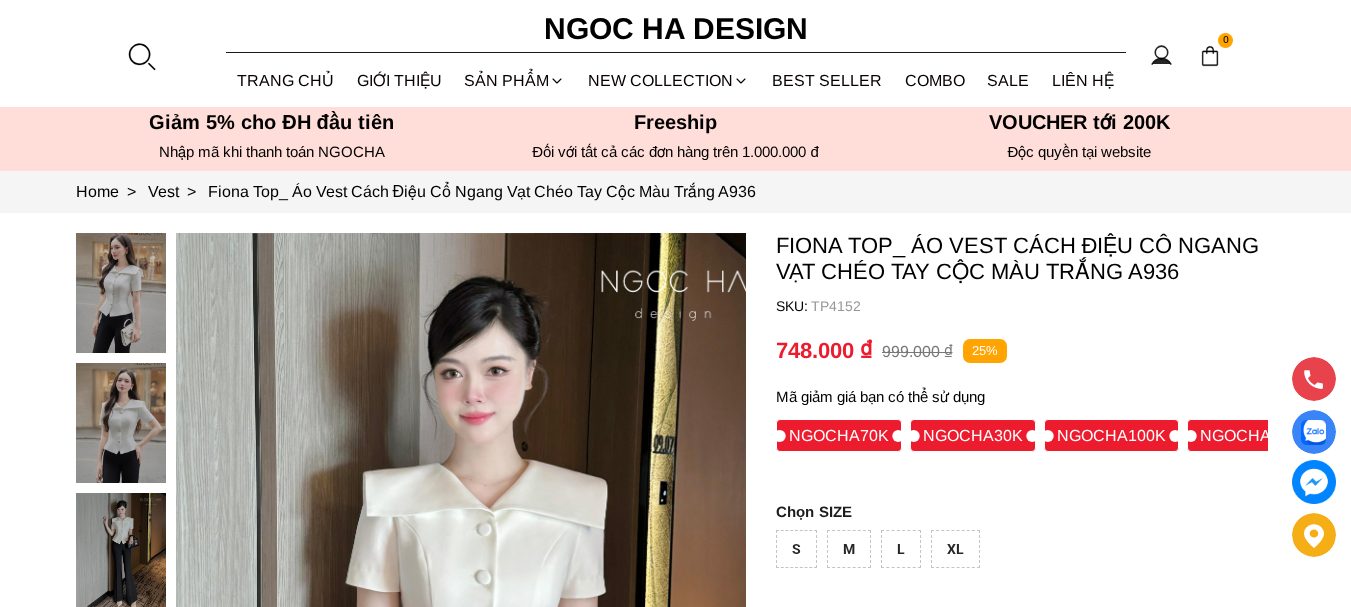 scroll, scrollTop: 0, scrollLeft: 0, axis: both 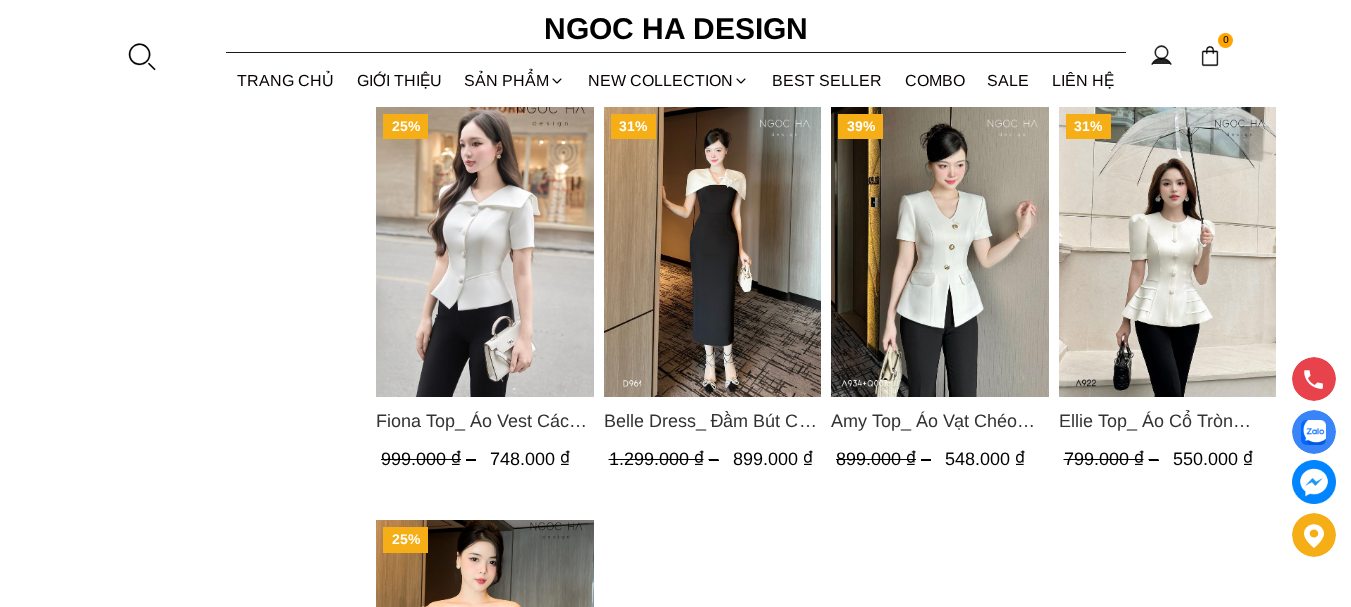 click at bounding box center [1167, 252] 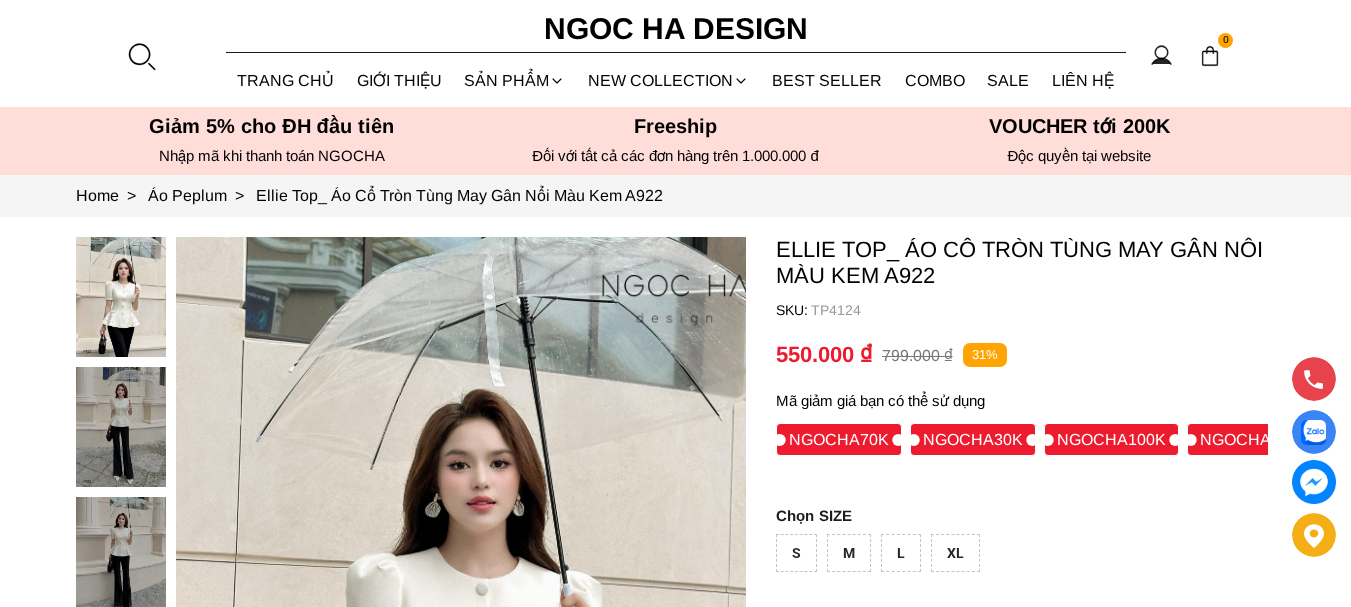 scroll, scrollTop: 0, scrollLeft: 0, axis: both 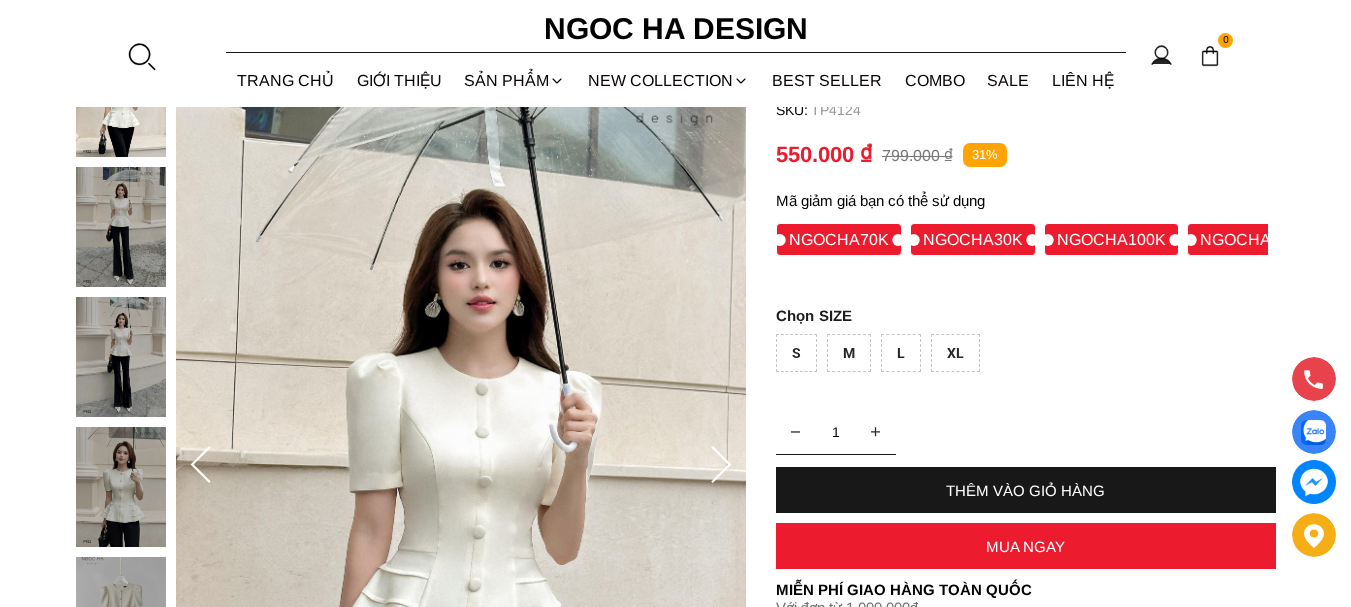 click at bounding box center [121, 357] 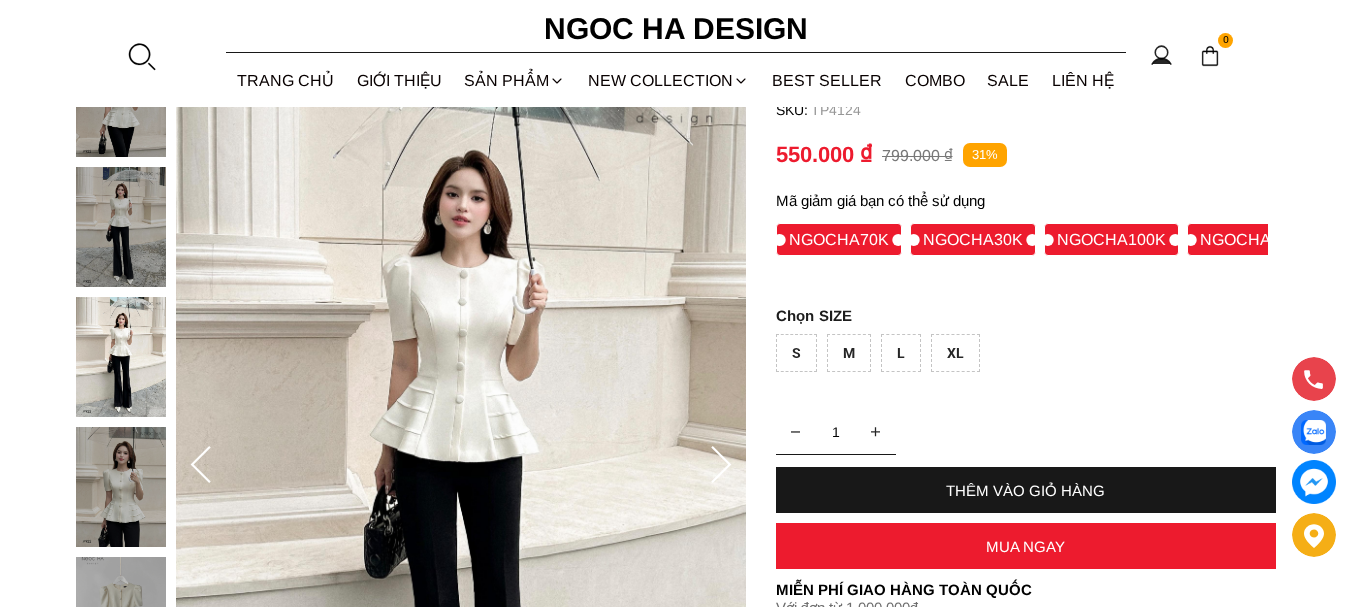 click at bounding box center [121, 227] 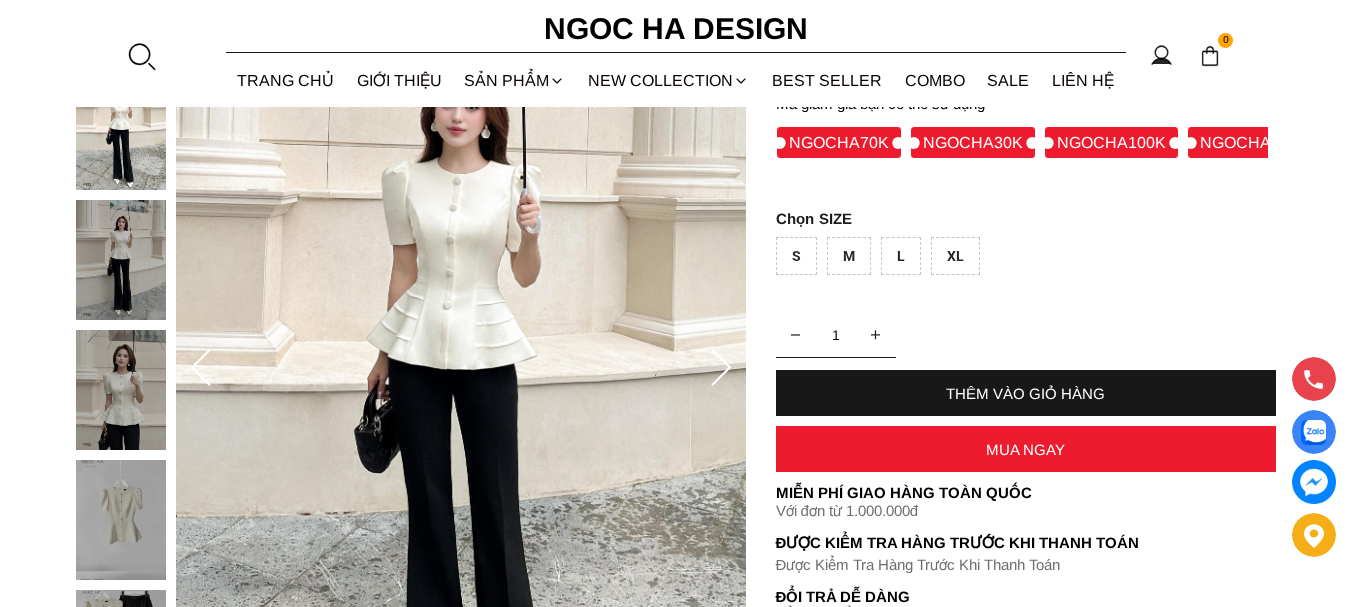 scroll, scrollTop: 500, scrollLeft: 0, axis: vertical 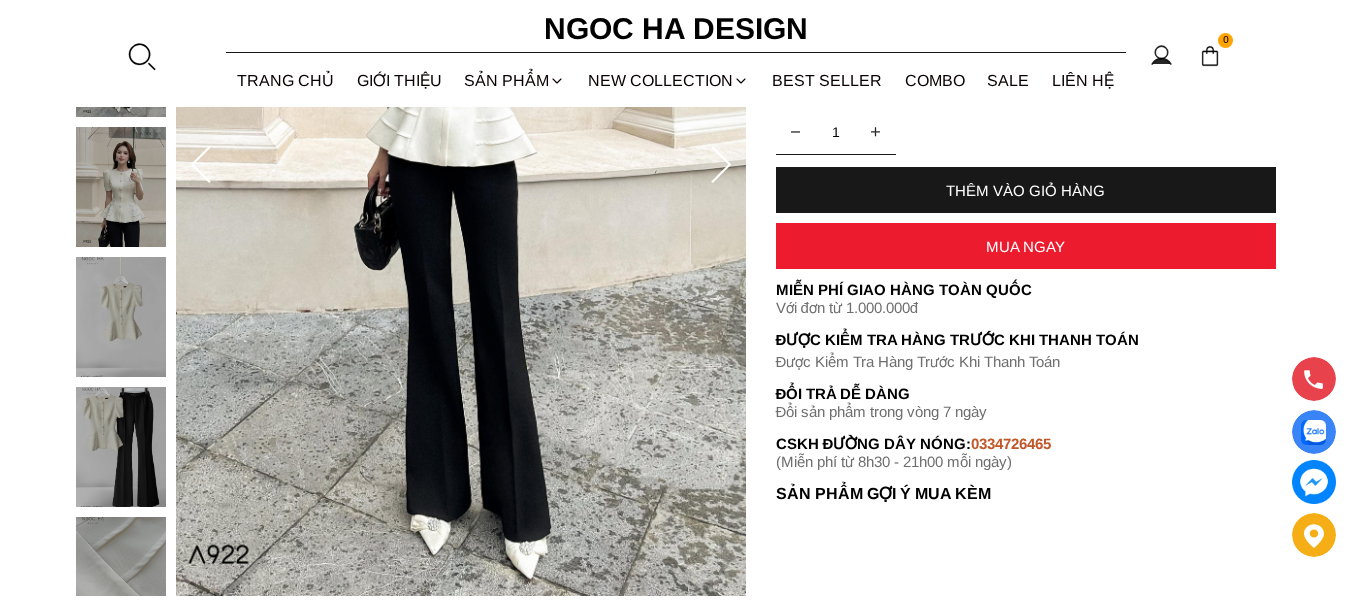 click at bounding box center [121, 317] 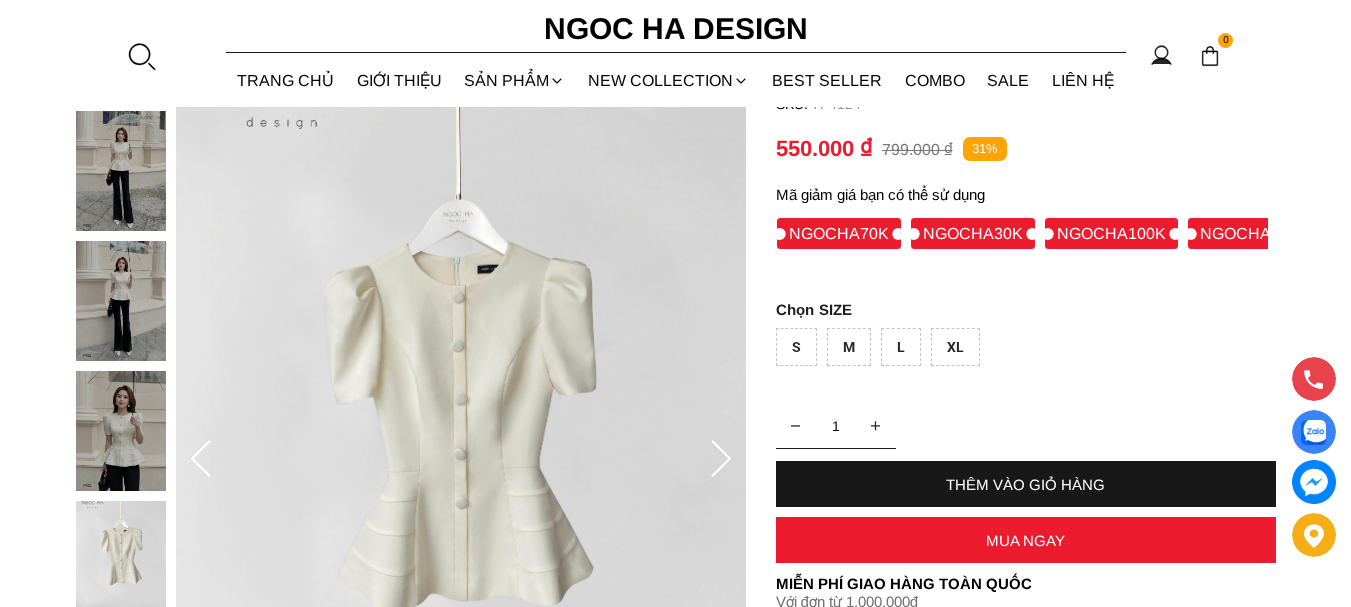scroll, scrollTop: 200, scrollLeft: 0, axis: vertical 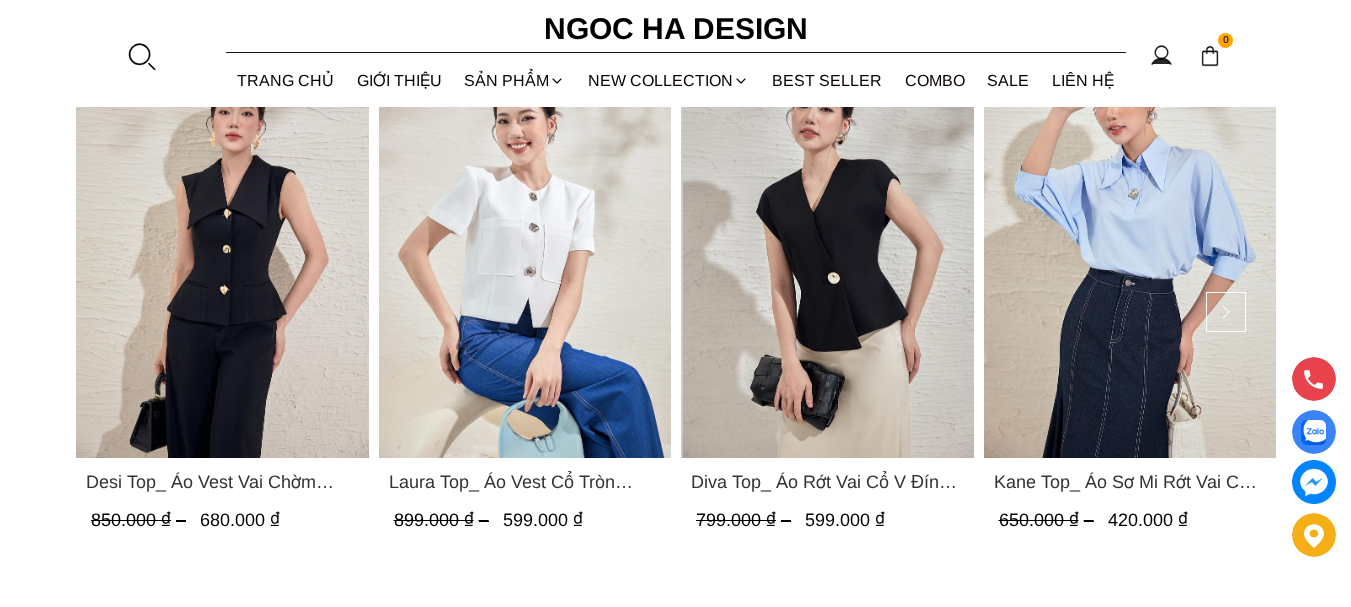 click at bounding box center (827, 263) 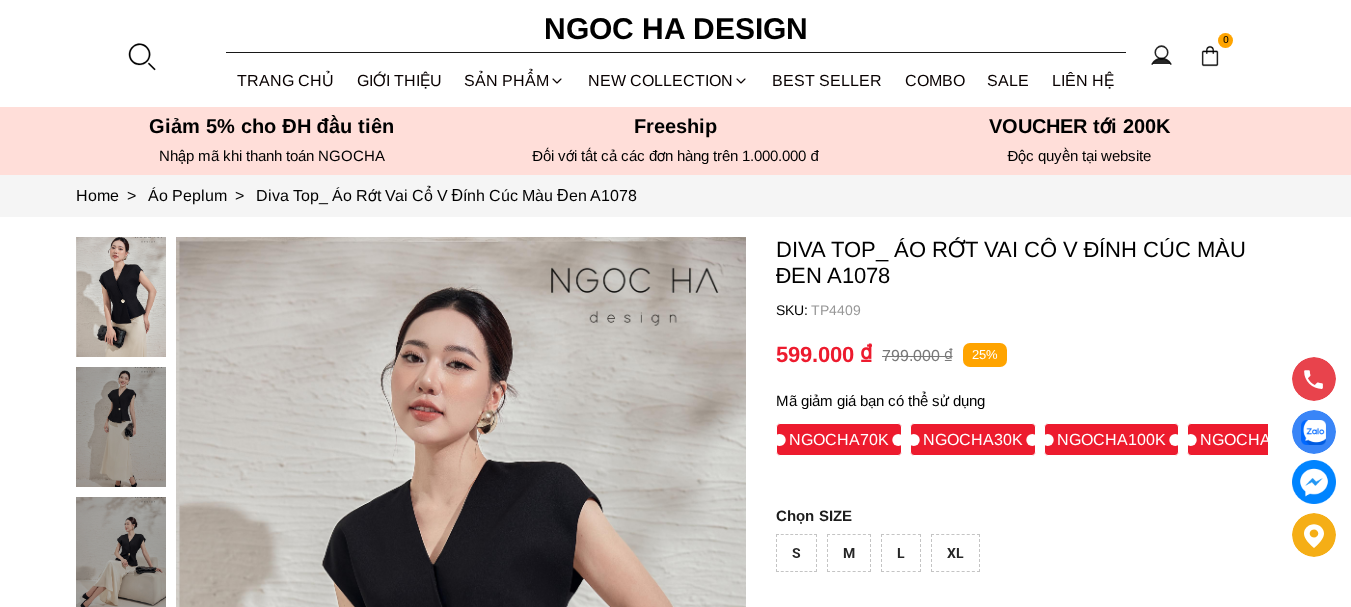 scroll, scrollTop: 0, scrollLeft: 0, axis: both 